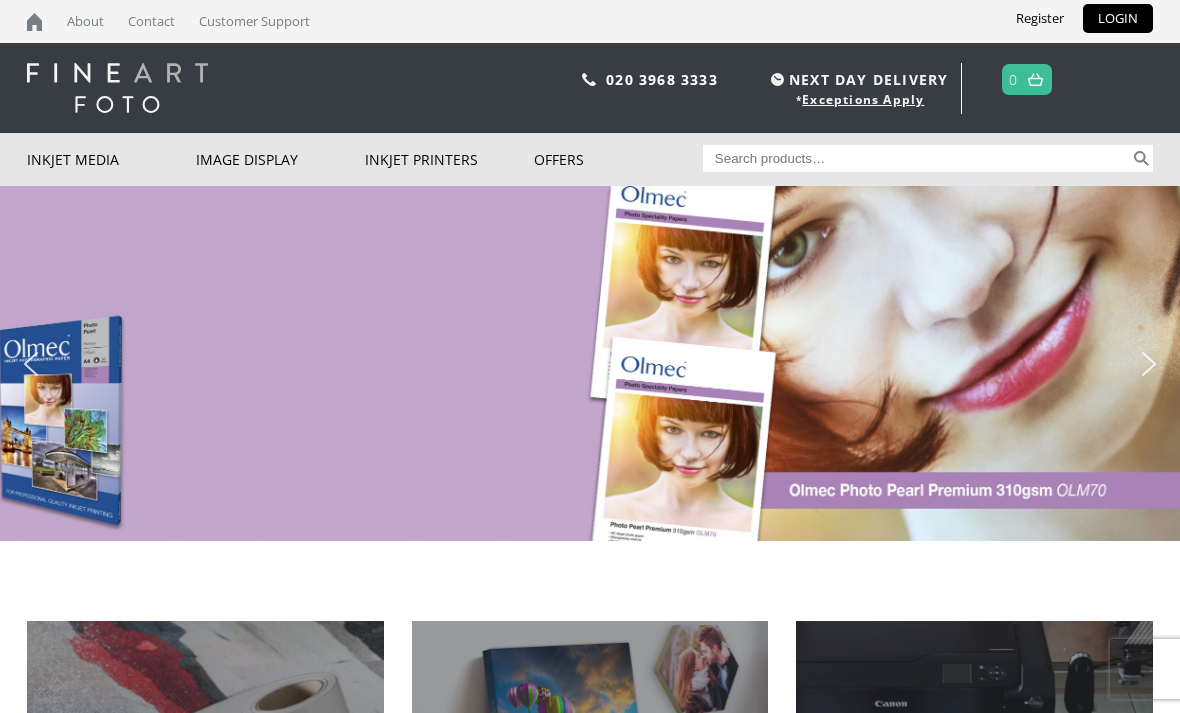 scroll, scrollTop: 0, scrollLeft: 0, axis: both 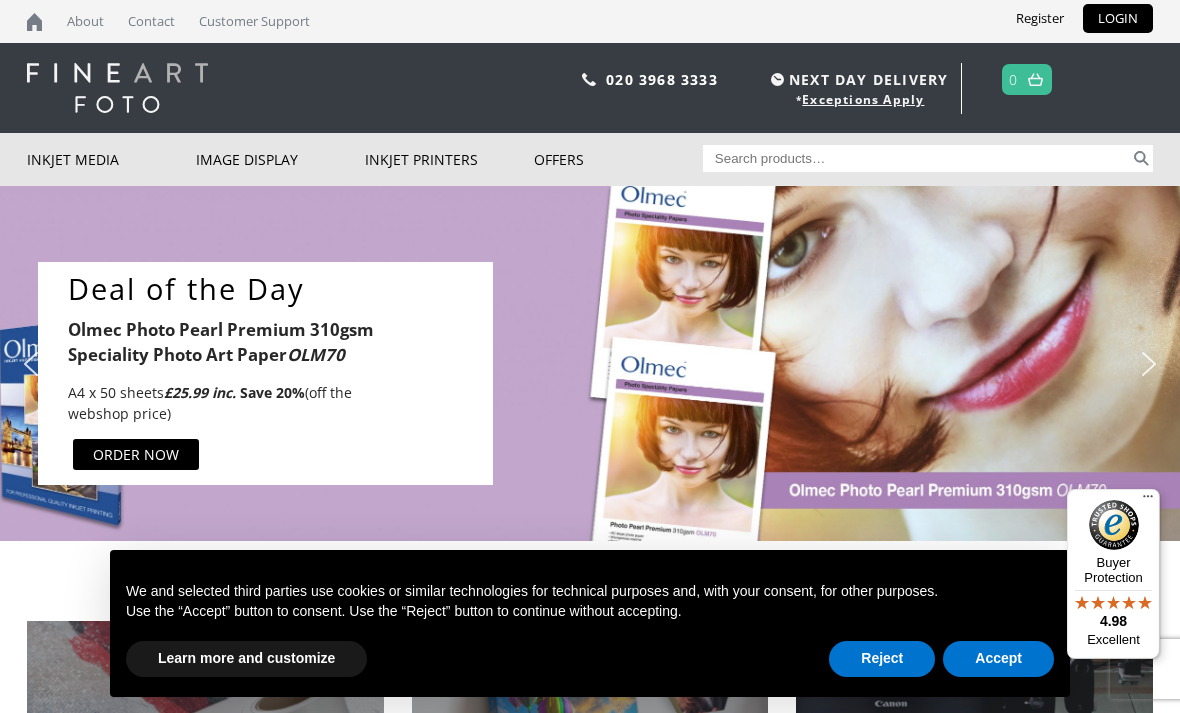 click at bounding box center (818, 373) 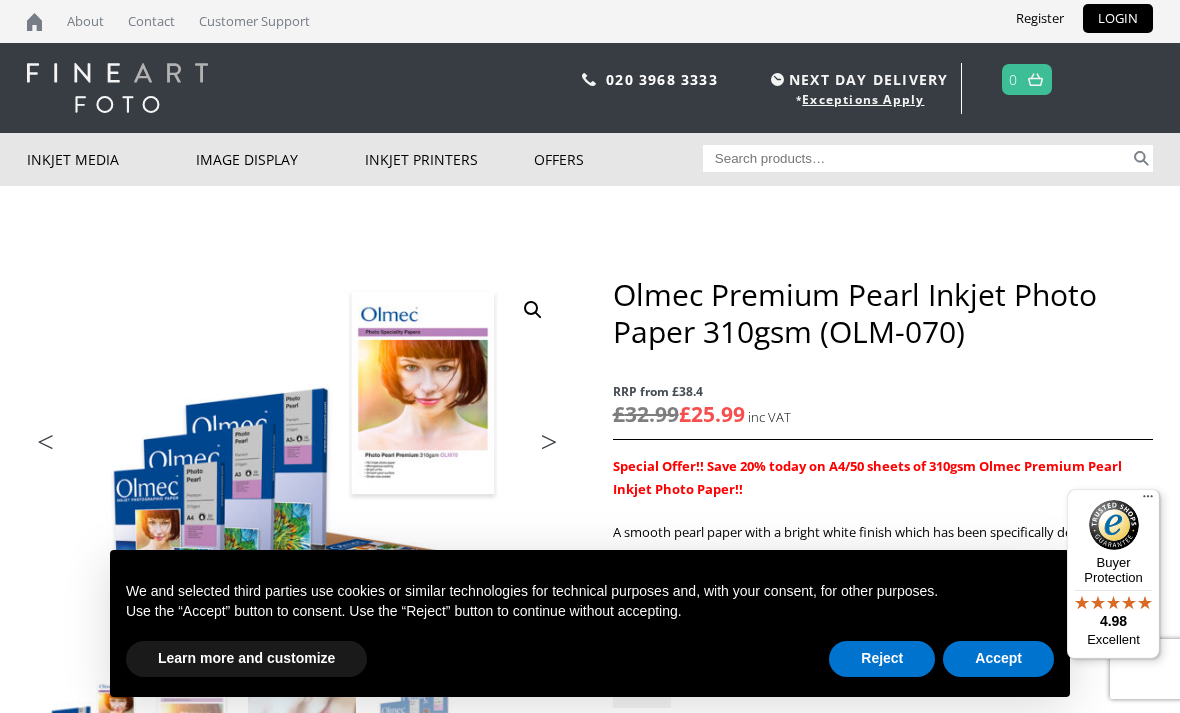scroll, scrollTop: 0, scrollLeft: 0, axis: both 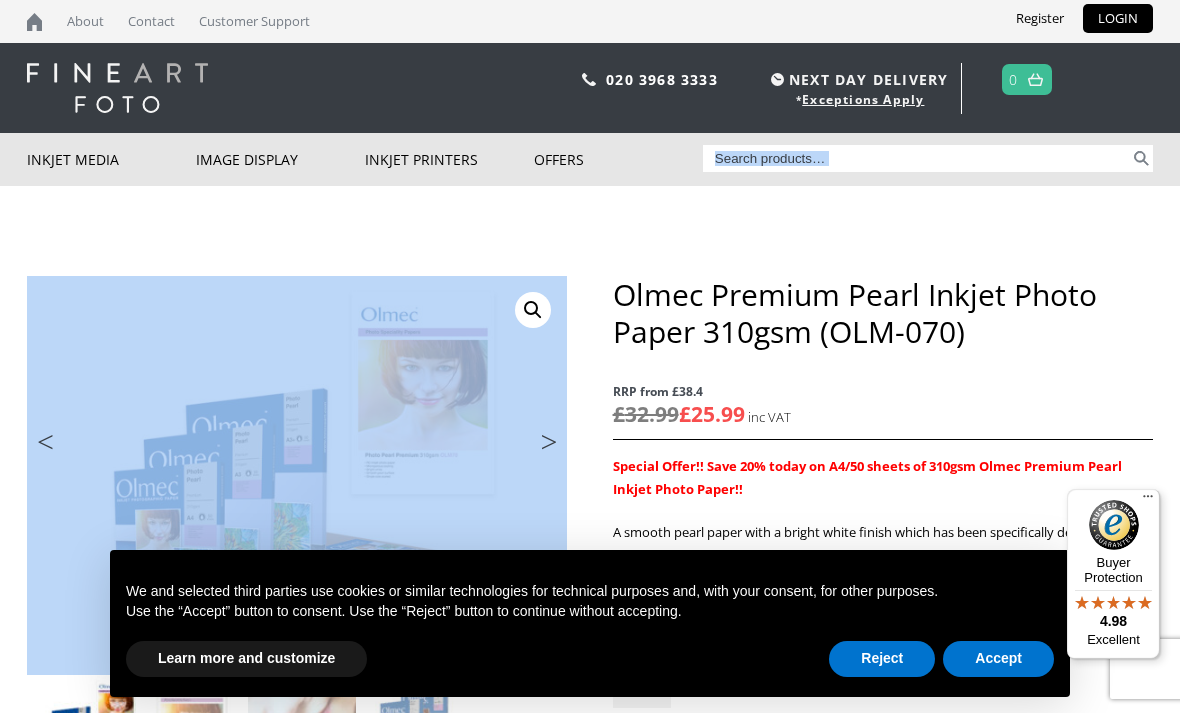 click on "RRP from £38.4 £ 32.99 £ 25.99" at bounding box center (883, 405) 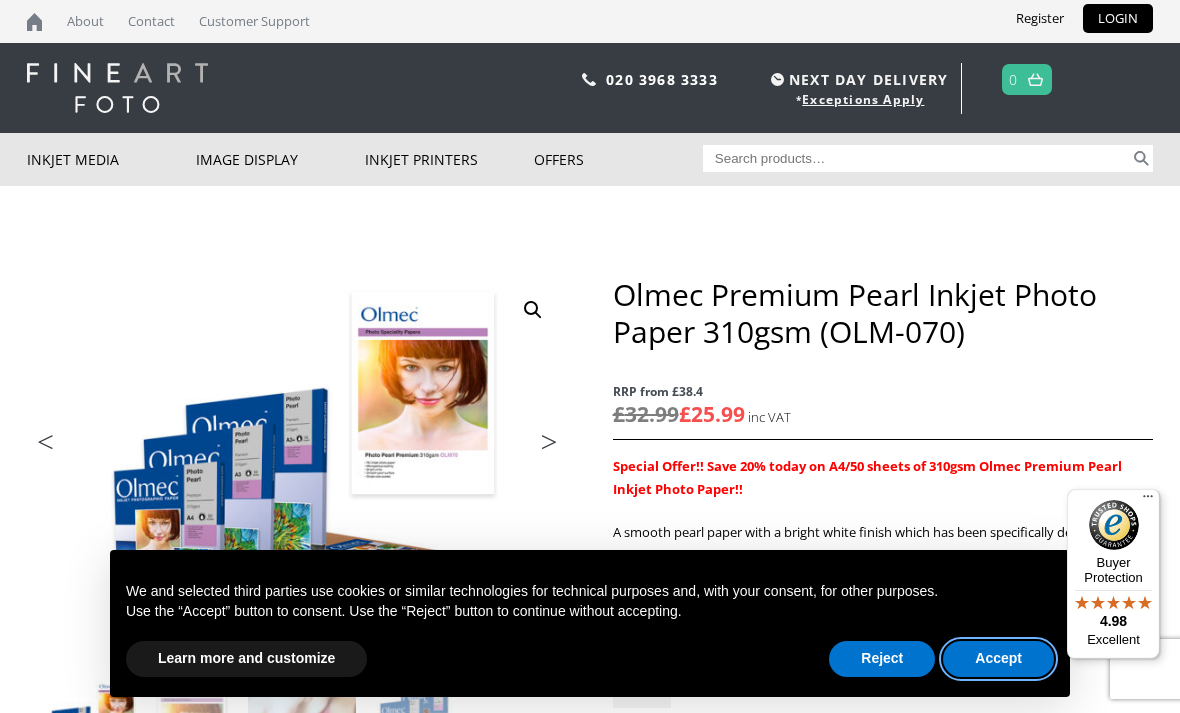click on "Accept" at bounding box center (998, 659) 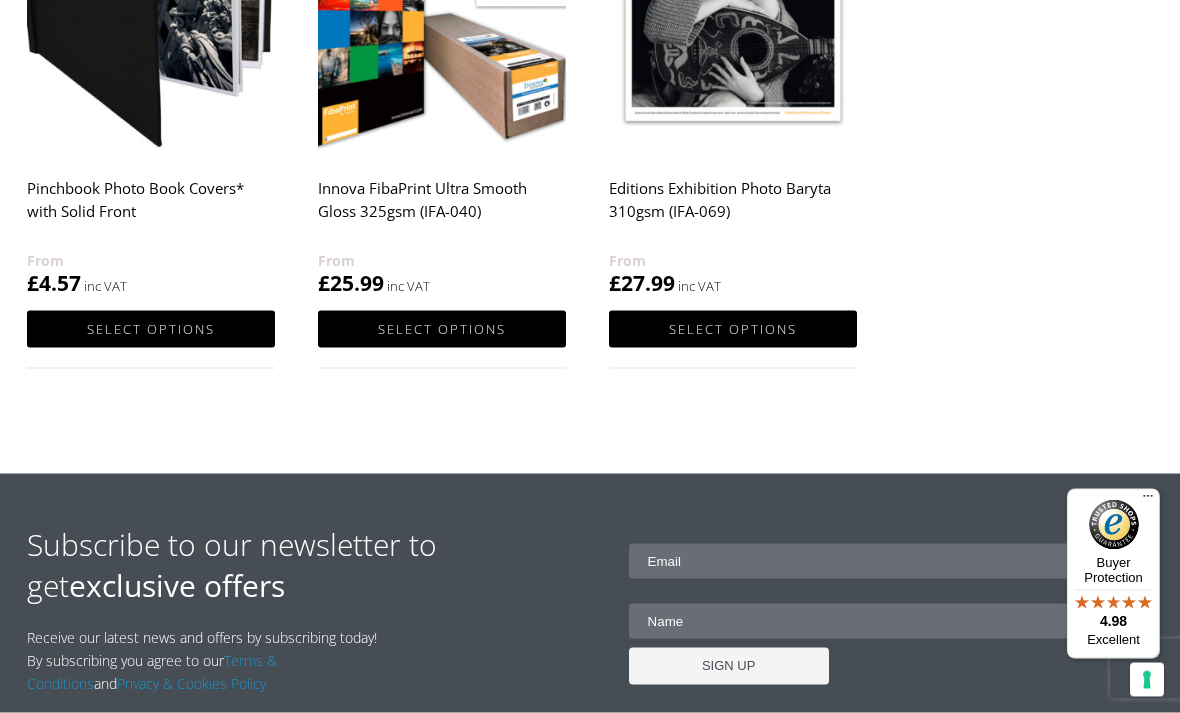 scroll, scrollTop: 1387, scrollLeft: 0, axis: vertical 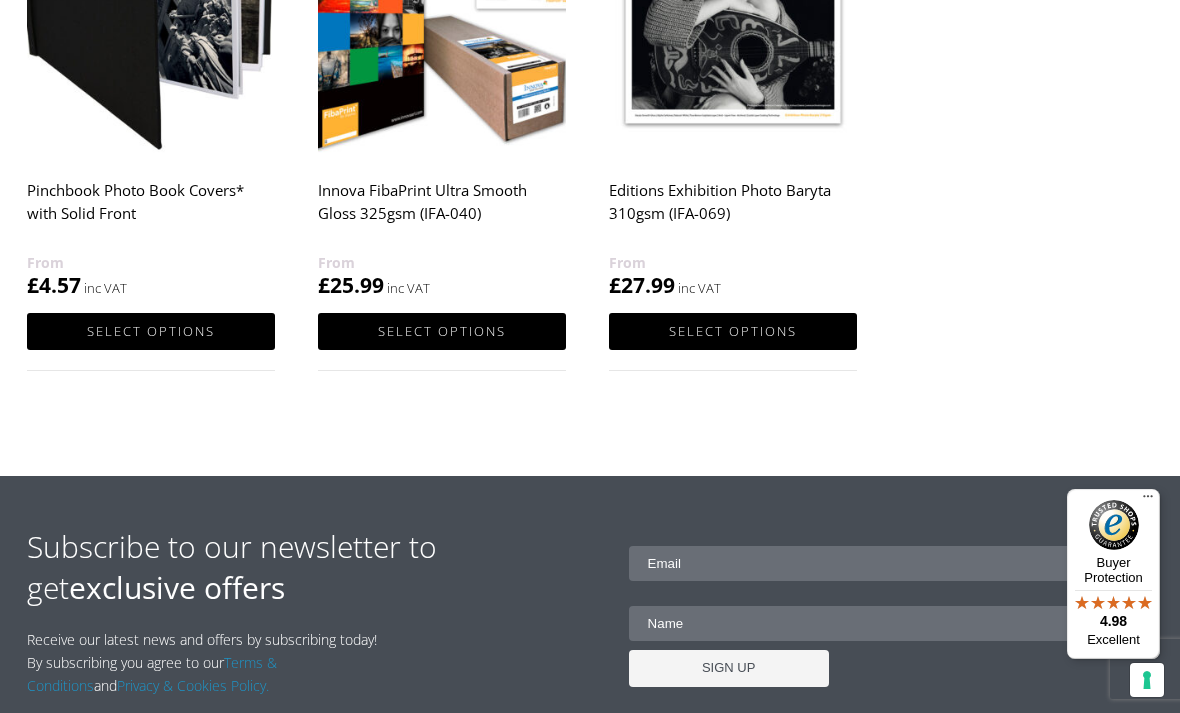 click on "Select options" at bounding box center [733, 331] 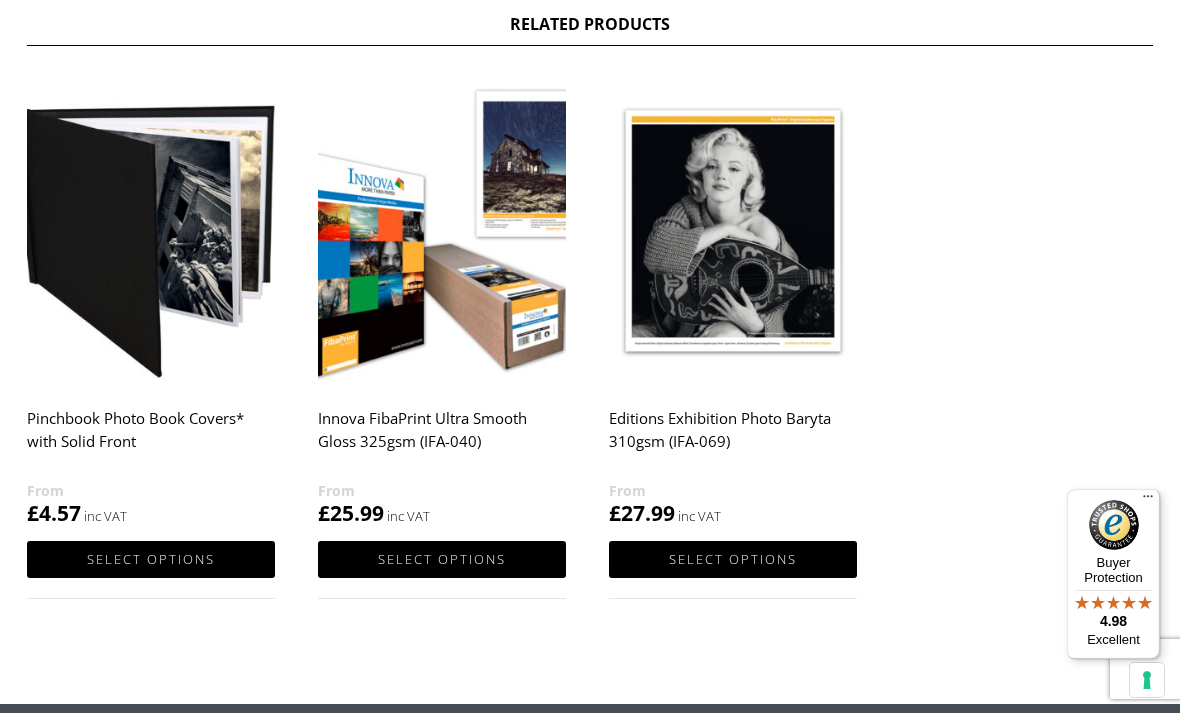 scroll, scrollTop: 1158, scrollLeft: 0, axis: vertical 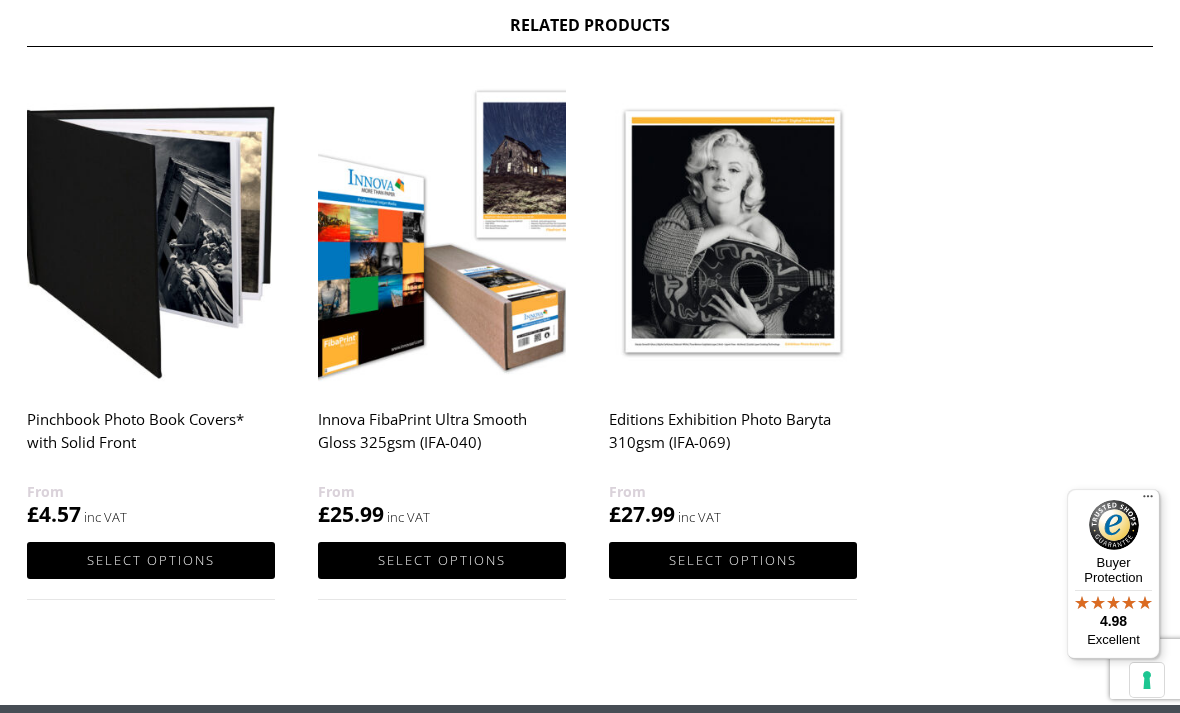 click on "Innova FibaPrint Ultra Smooth Gloss 325gsm (IFA-040)" at bounding box center [442, 440] 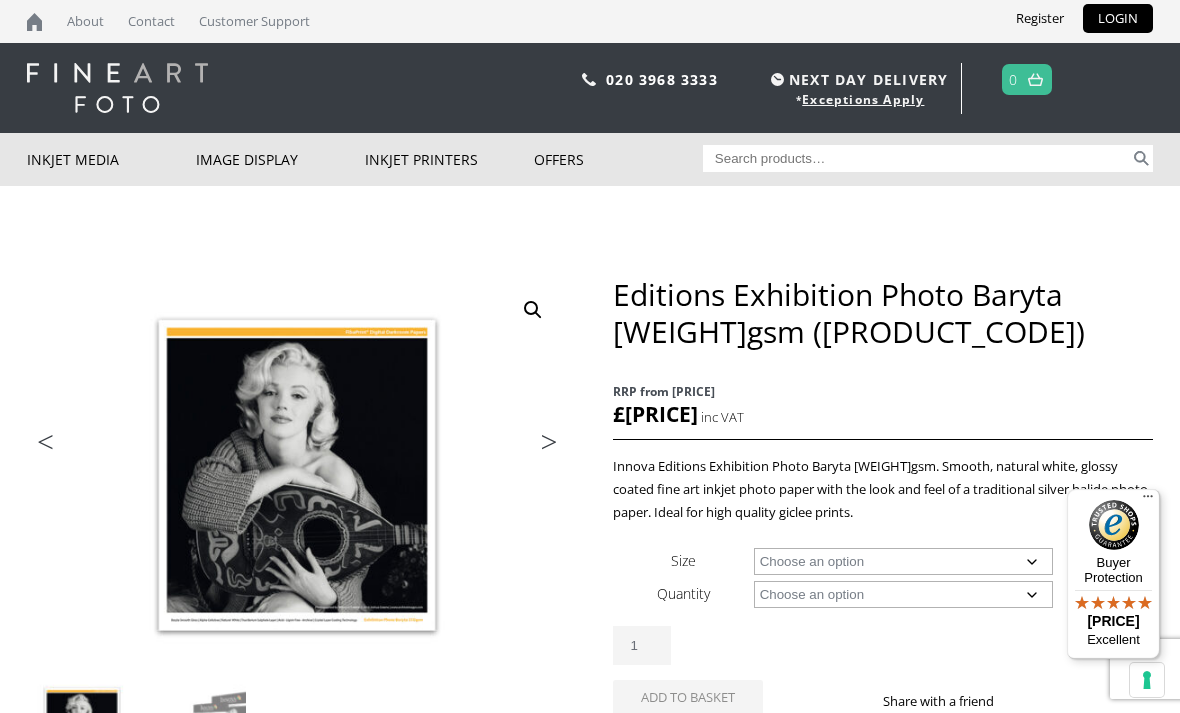 scroll, scrollTop: 0, scrollLeft: 0, axis: both 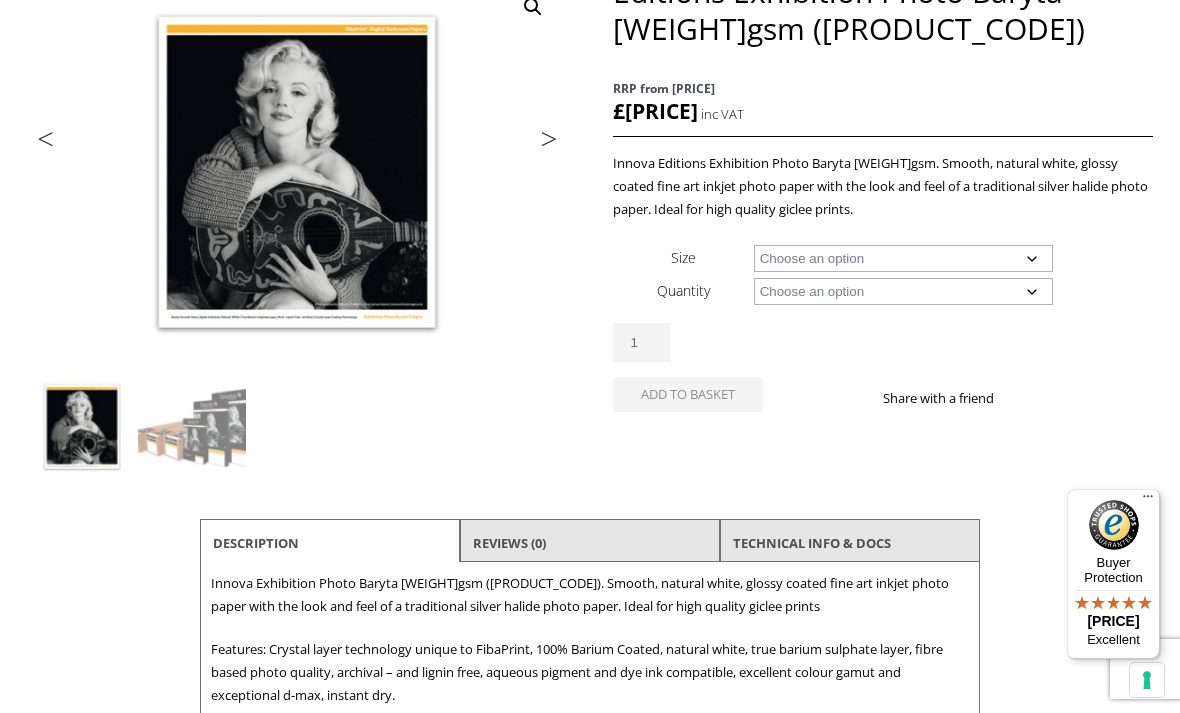 click on "Choose an option A4 Sheet A3 Sheet A3+ Sheet A2 Sheet 17" Wide Roll 24" Wide Roll 36" Wide Roll 44" Wide Roll 50" Wide Roll 60" Wide Roll" 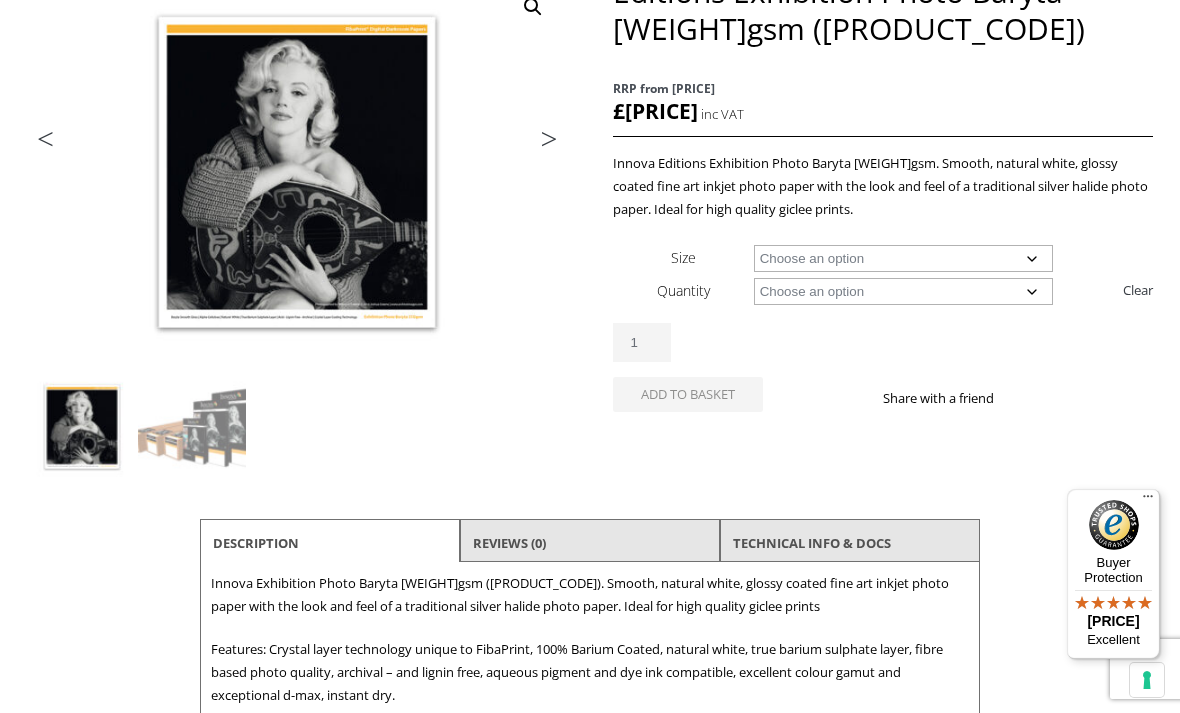 click on "Choose an option 25 Sheets" 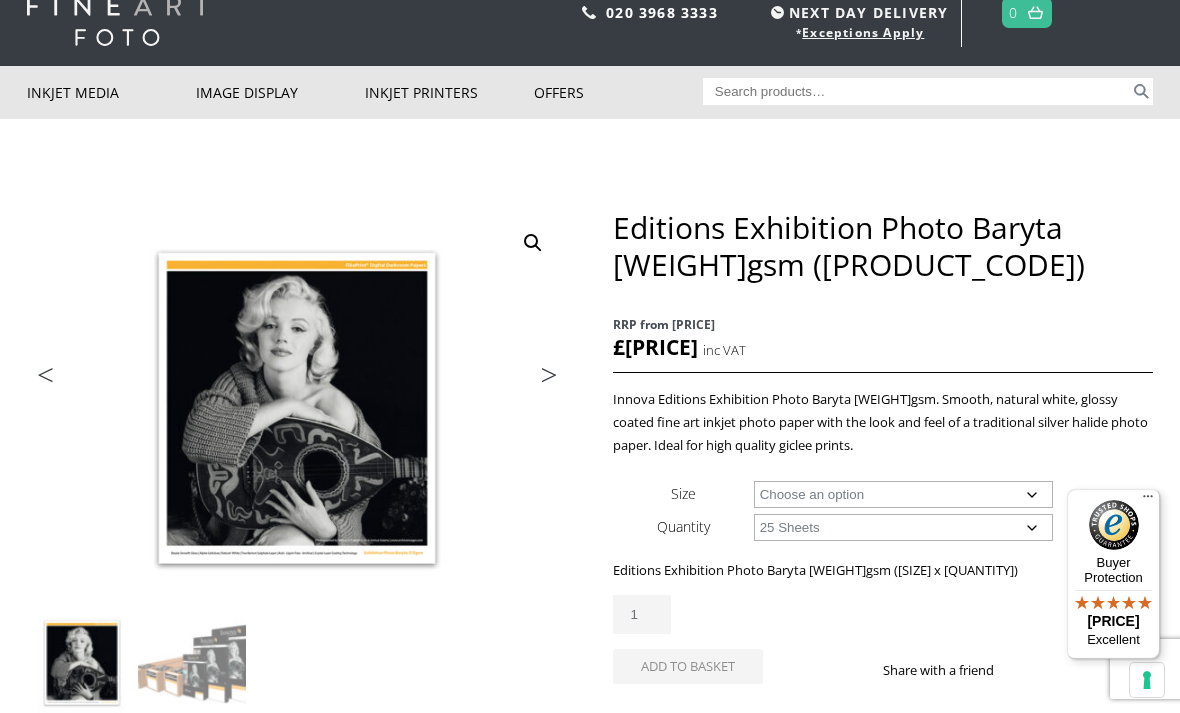 scroll, scrollTop: 0, scrollLeft: 0, axis: both 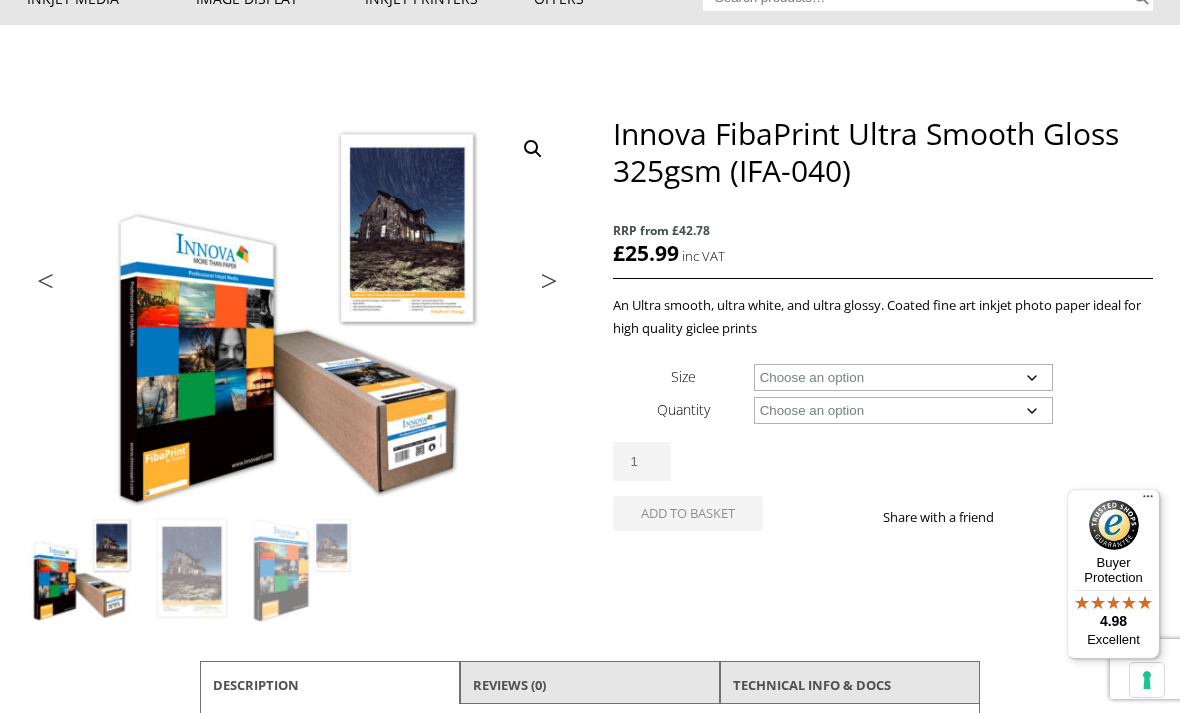 click on "Choose an option A4 Sheet A3 Sheet A3+ Sheet A2 Sheet 17" Wide Roll 24" Wide Roll 36" Wide Roll 44" Wide Roll" 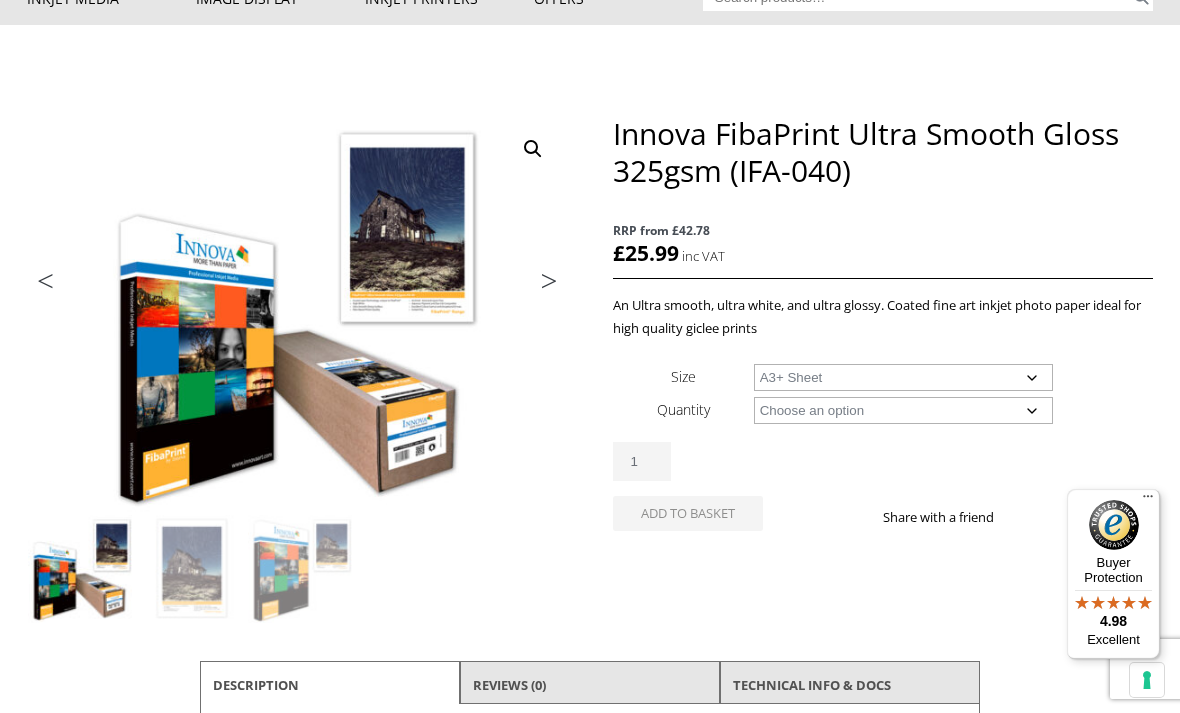select on "a3-sheet-2" 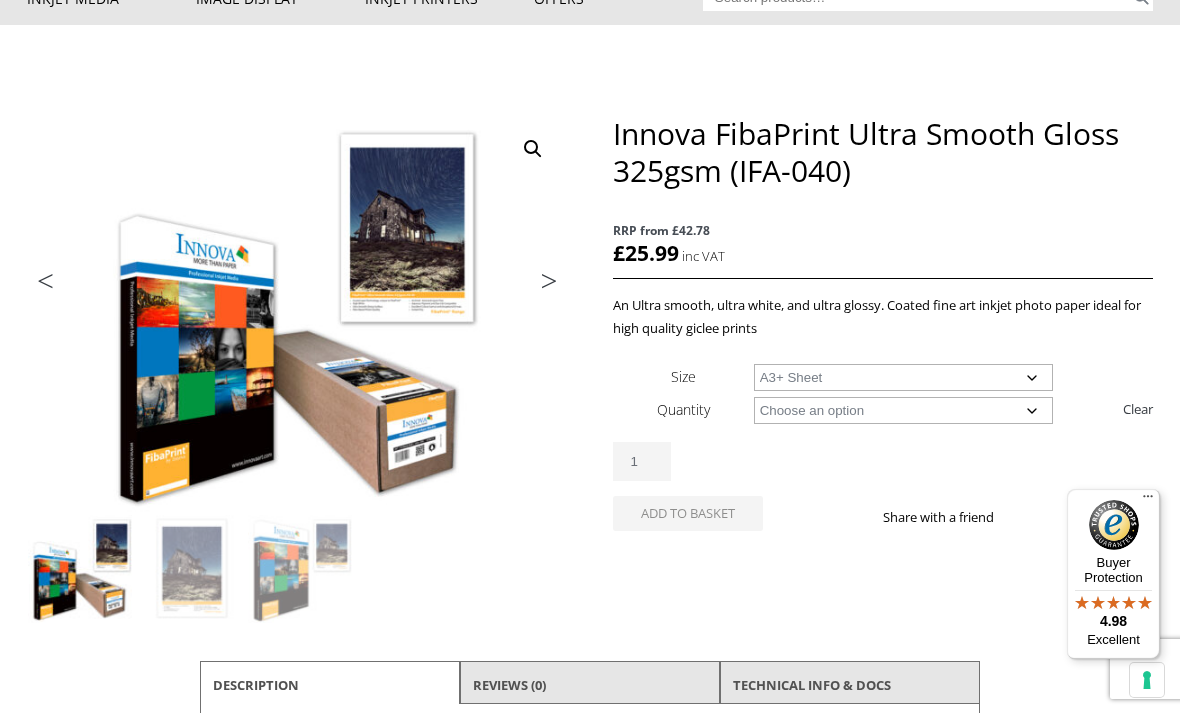 click on "Choose an option 25 Sheets" 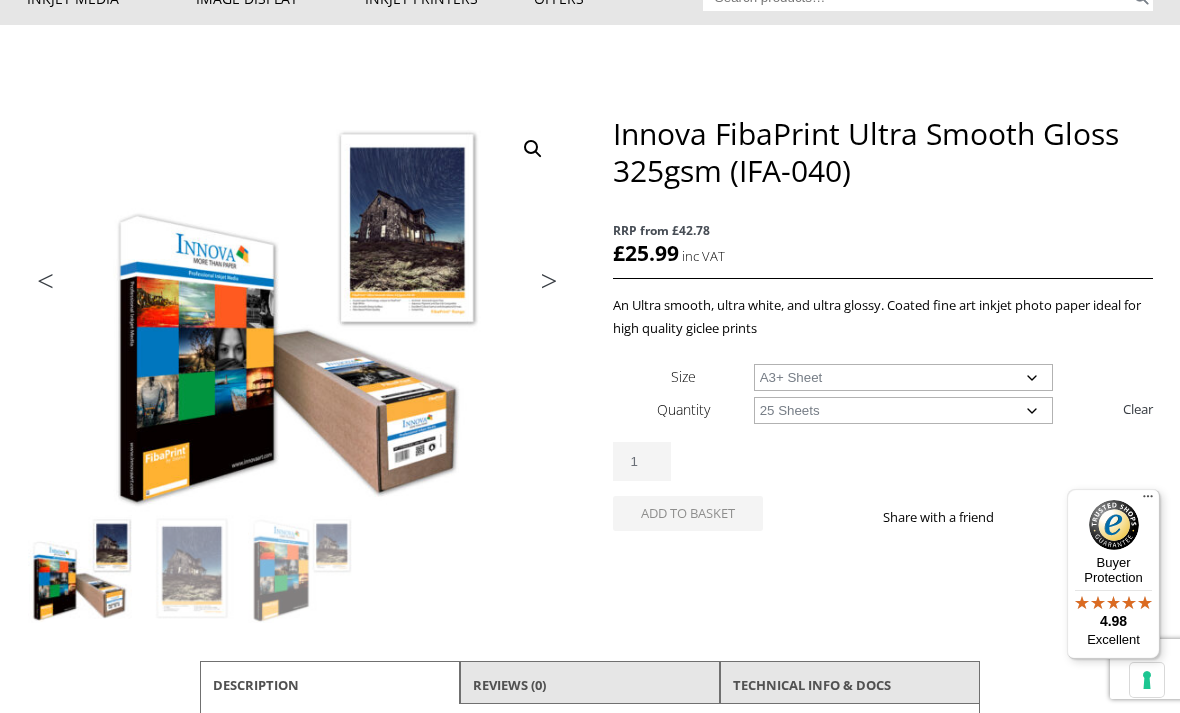select on "a3-sheet-2" 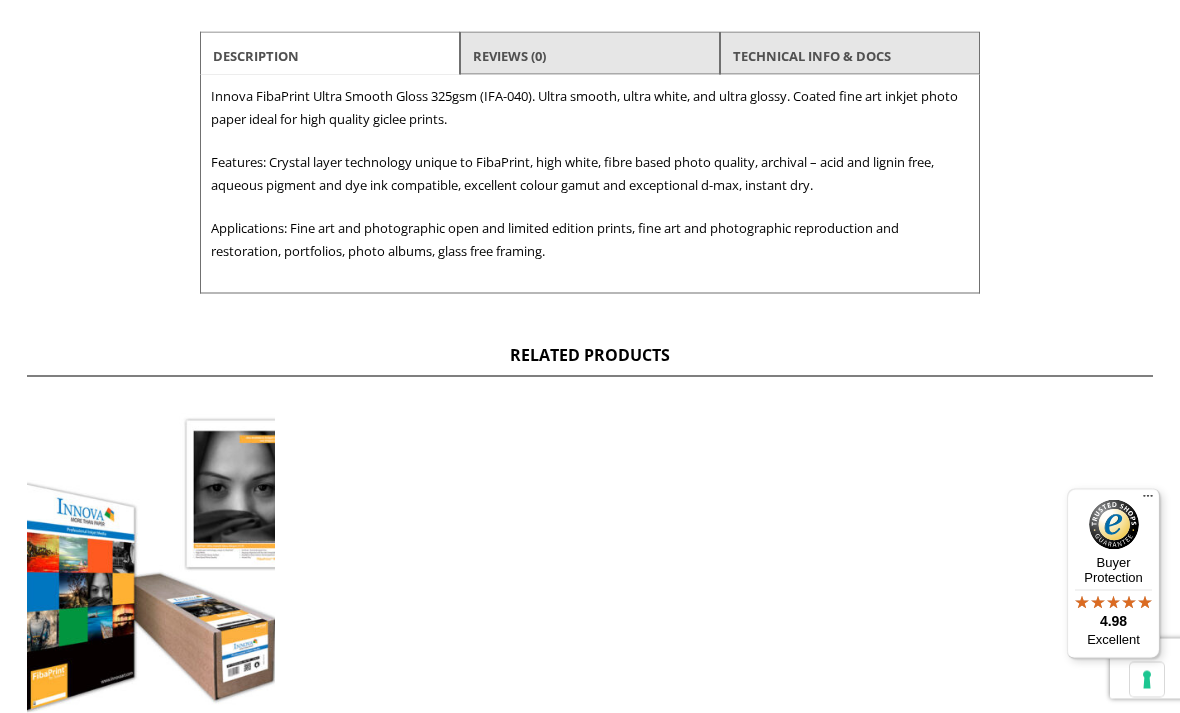 scroll, scrollTop: 799, scrollLeft: 0, axis: vertical 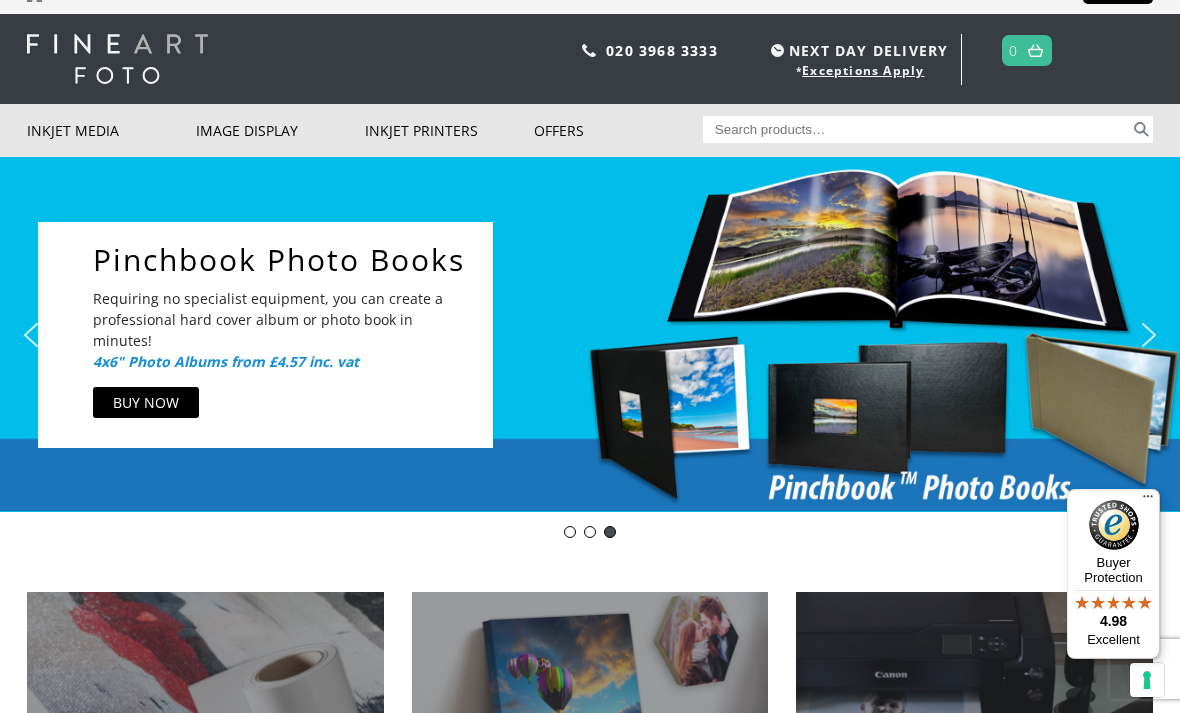 click on "Pinchbook Photo Books  Requiring no specialist equipment, you can create a professional hard cover album or photo book in minutes!
4x6" Photo Albums from £4.57 inc. vat
BUY NOW" at bounding box center (585, 335) 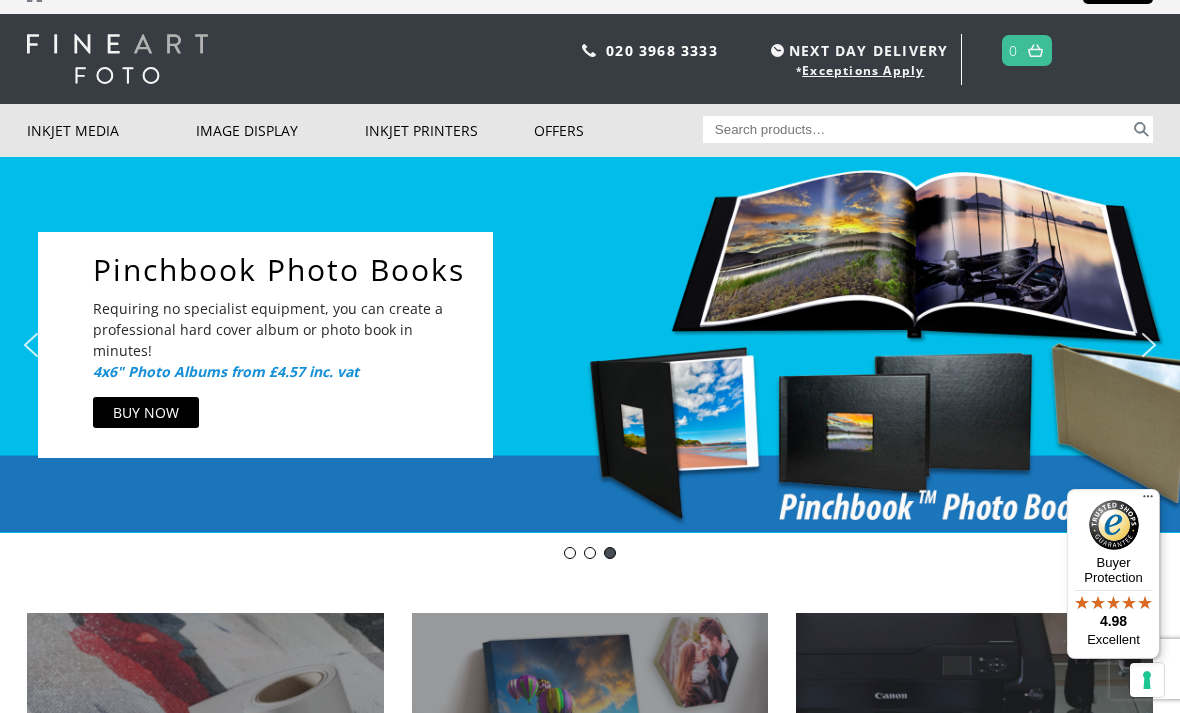 click on "Requiring no specialist equipment, you can create a professional hard cover album or photo book in minutes!" at bounding box center (283, 329) 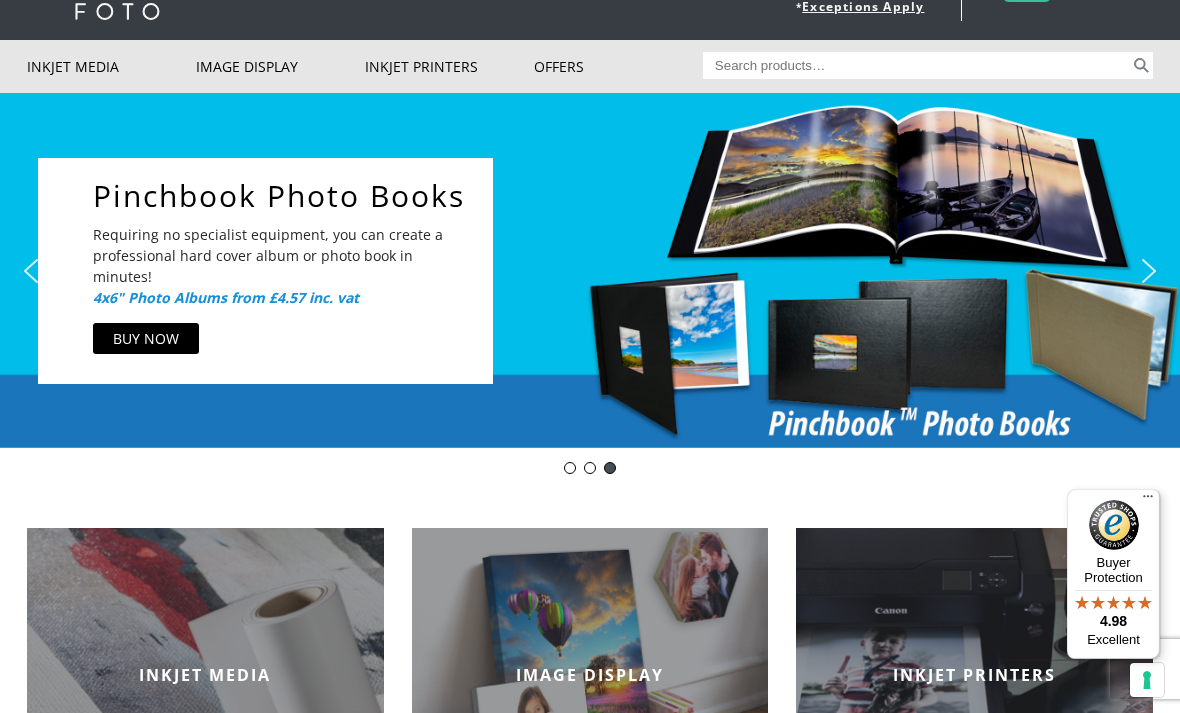 click on "NEXT DAY DELIVERY
*  Exceptions Apply
About
Contact
Customer Support
Register LOGIN
020 3968 3333
NEXT DAY DELIVERY
*  Exceptions Apply
0
CLOSE
Inkjet Media Inkjet Fine Art Paper Inkjet Photo Paper Sample Packs Inkjet Canvas Inkjet Wall Covering Inkjet Cards Inkjet Film Eco Solvent Media Image Display Trial Kits Tools and Accessories Photo Panels Photo Books, Albums and Portfolios" at bounding box center [590, 263] 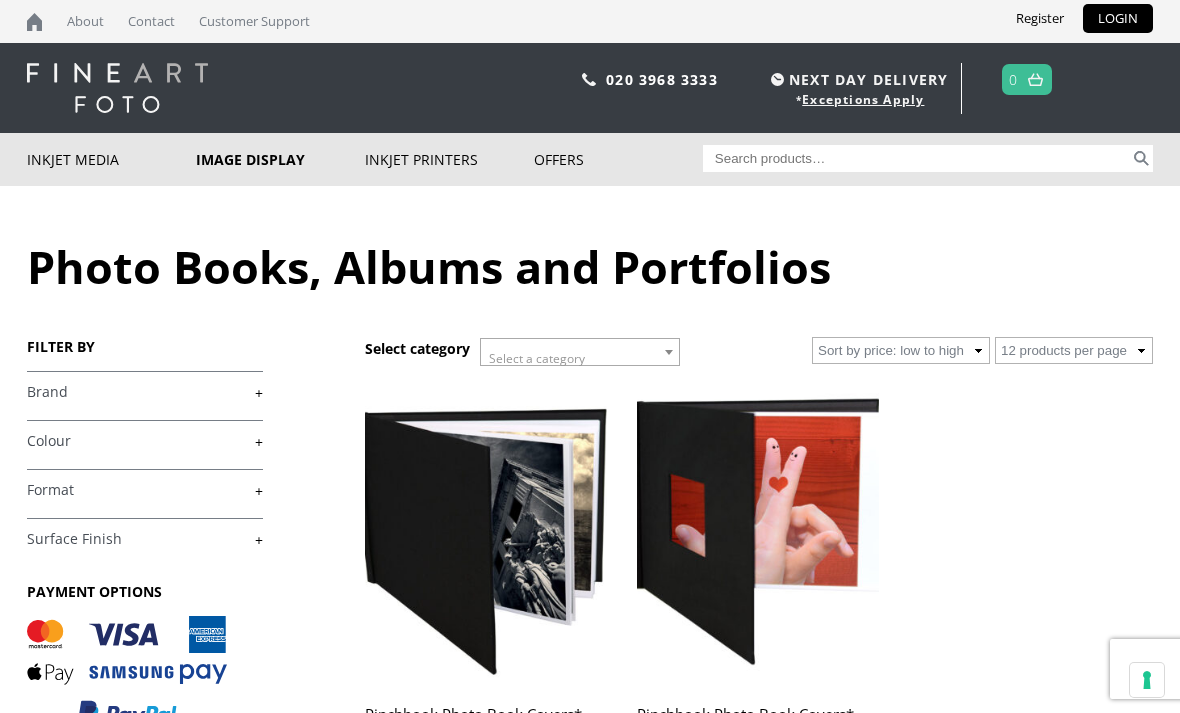 scroll, scrollTop: 0, scrollLeft: 0, axis: both 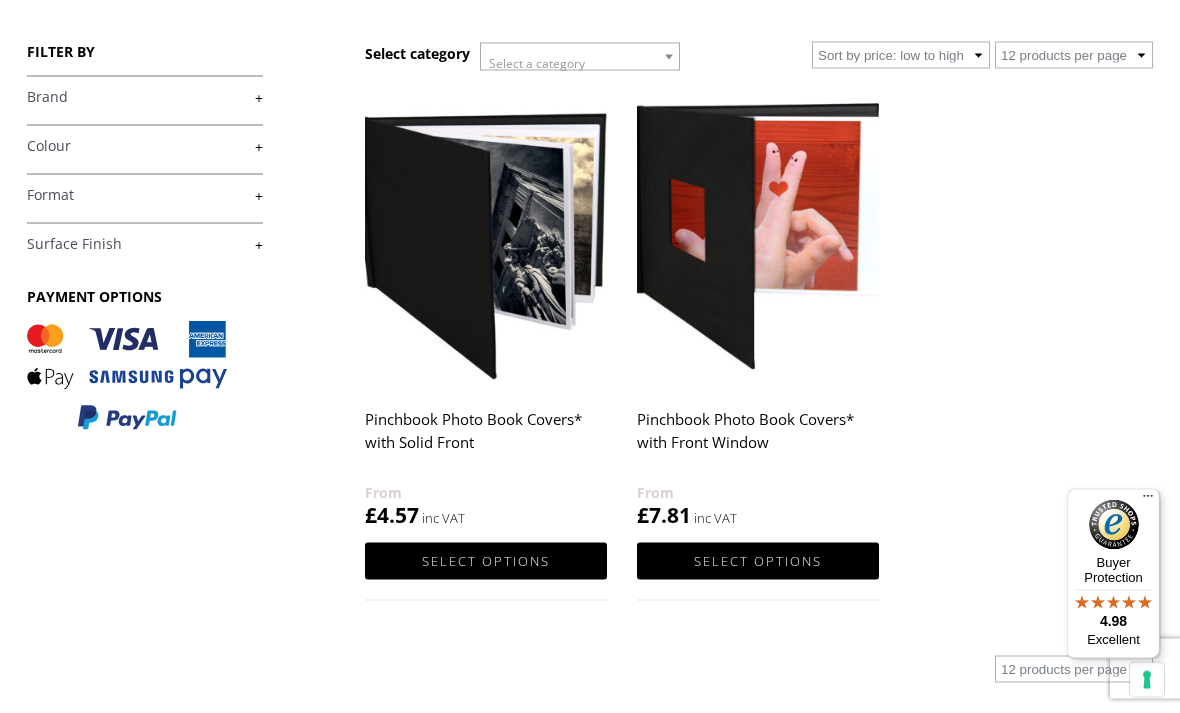 click at bounding box center [758, 236] 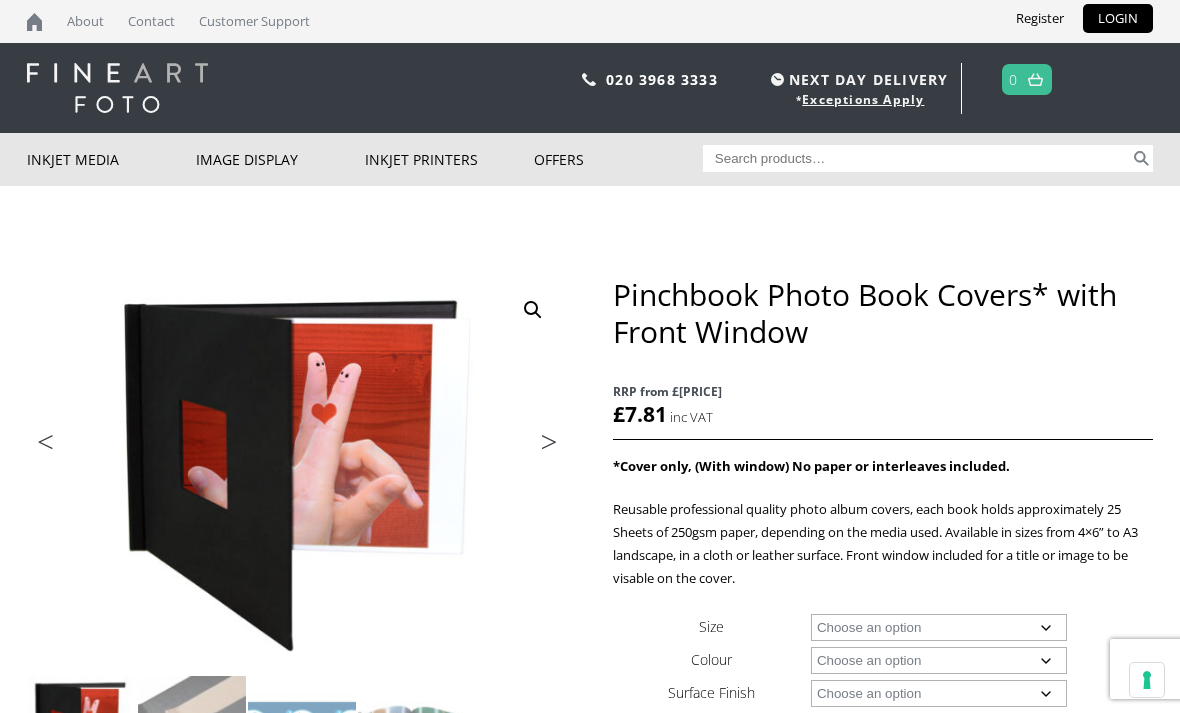scroll, scrollTop: 0, scrollLeft: 0, axis: both 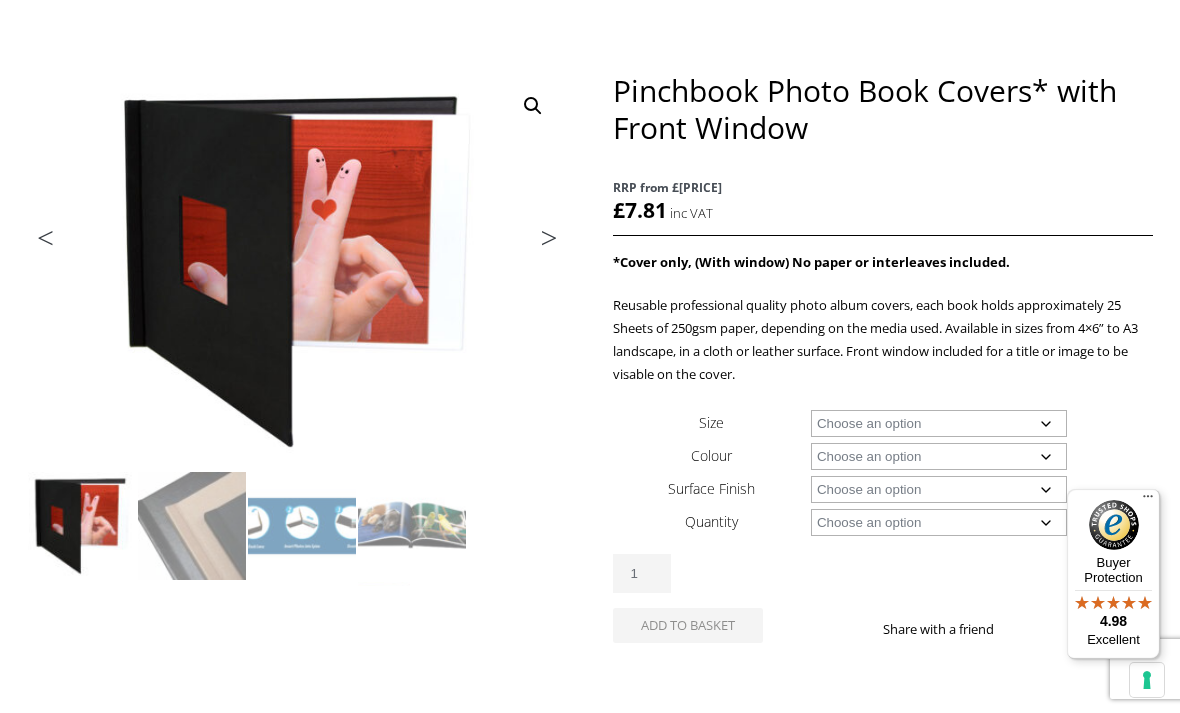 click on "Choose an option A4 Landscape A3 Landscape 8" x 8" 8" x 10" 8" x 12" 12" x 12"" 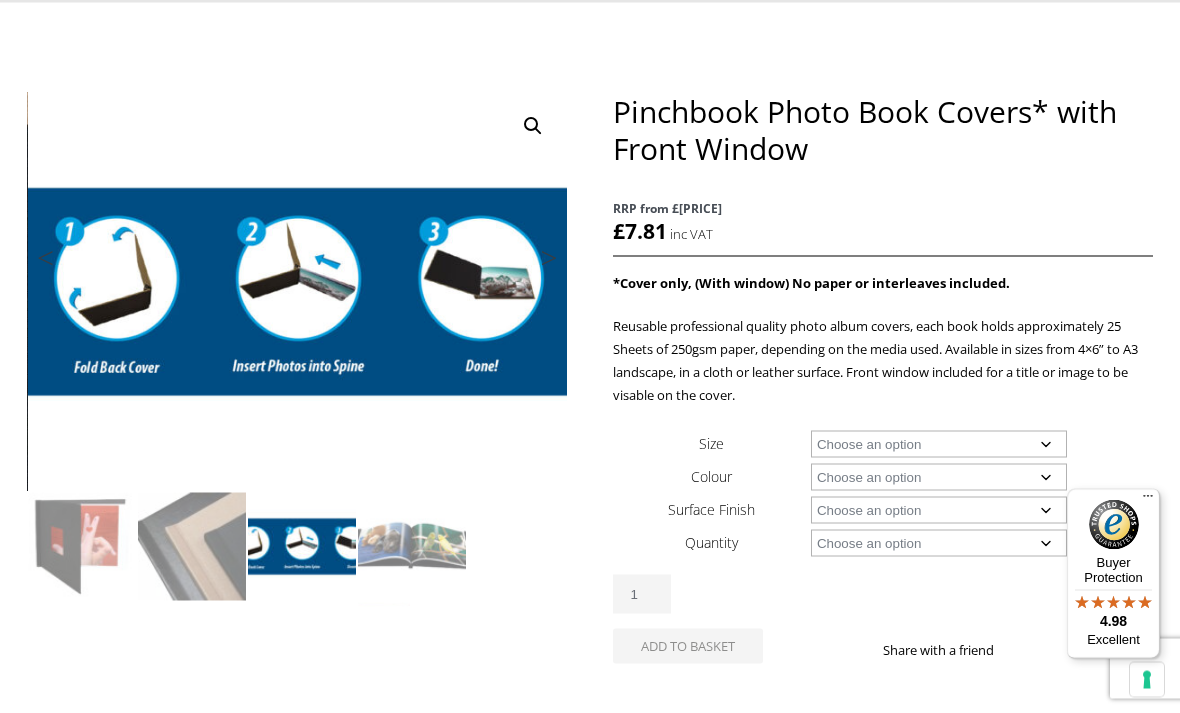 scroll, scrollTop: 0, scrollLeft: 0, axis: both 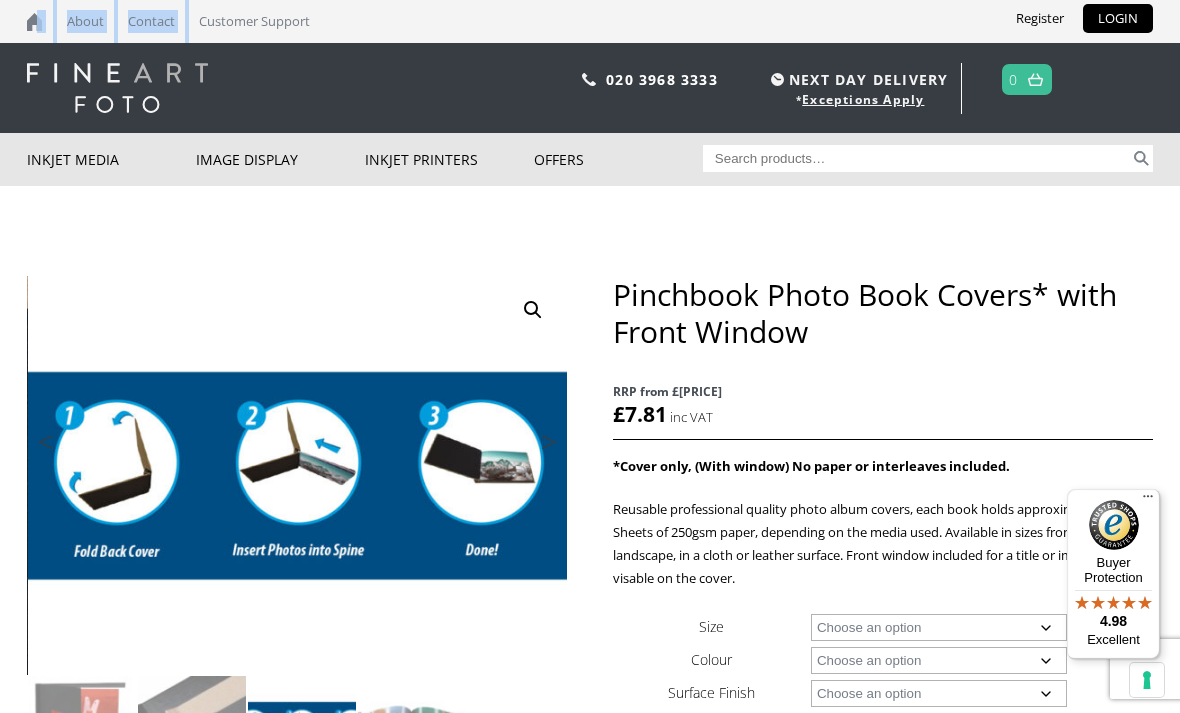 click on "About
Contact
Customer Support" at bounding box center (308, 21) 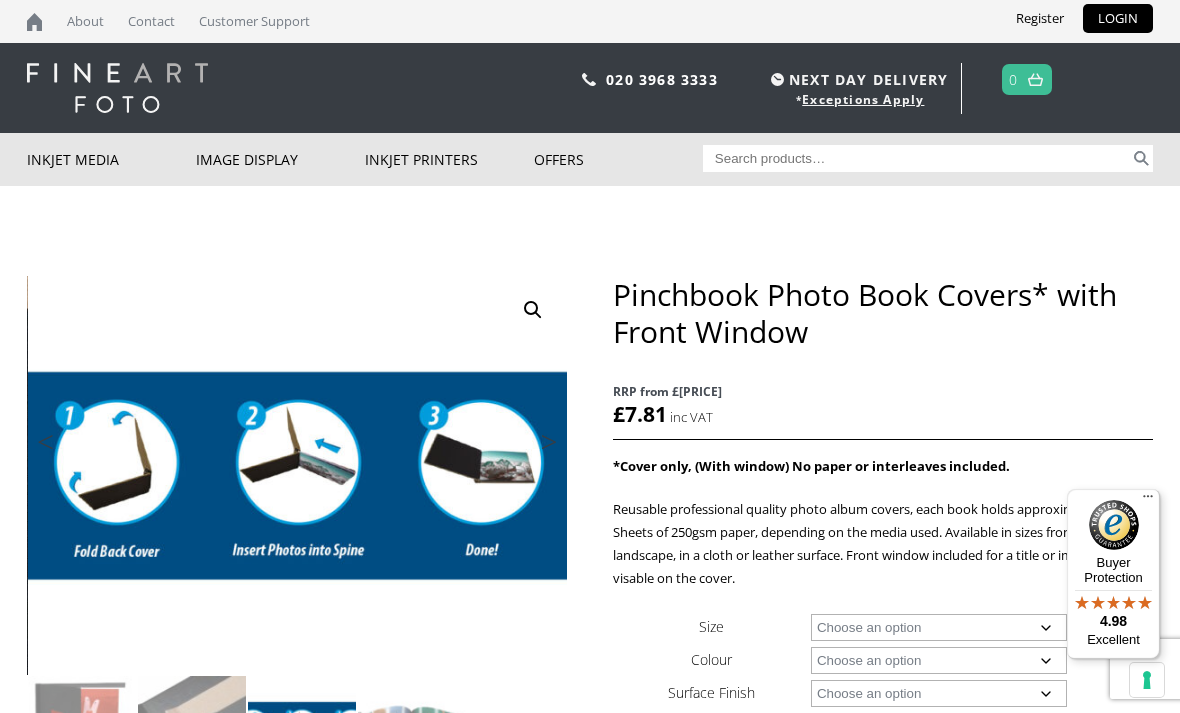 click on "About" at bounding box center [85, 21] 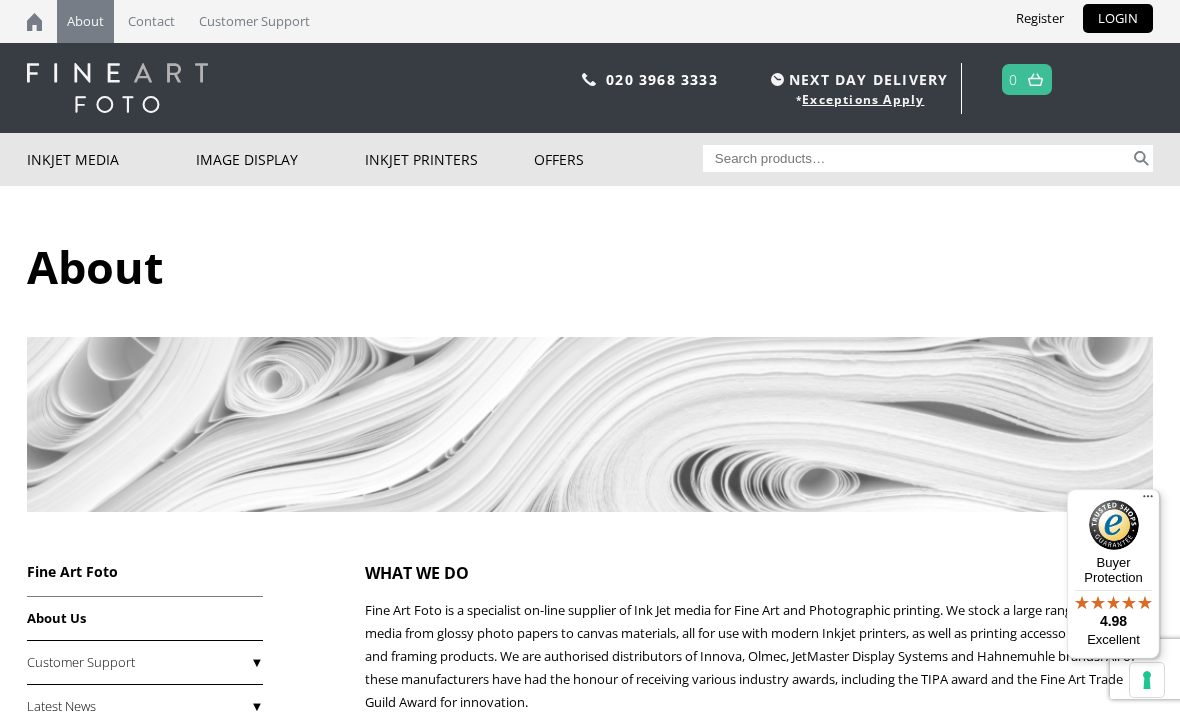 scroll, scrollTop: 0, scrollLeft: 0, axis: both 